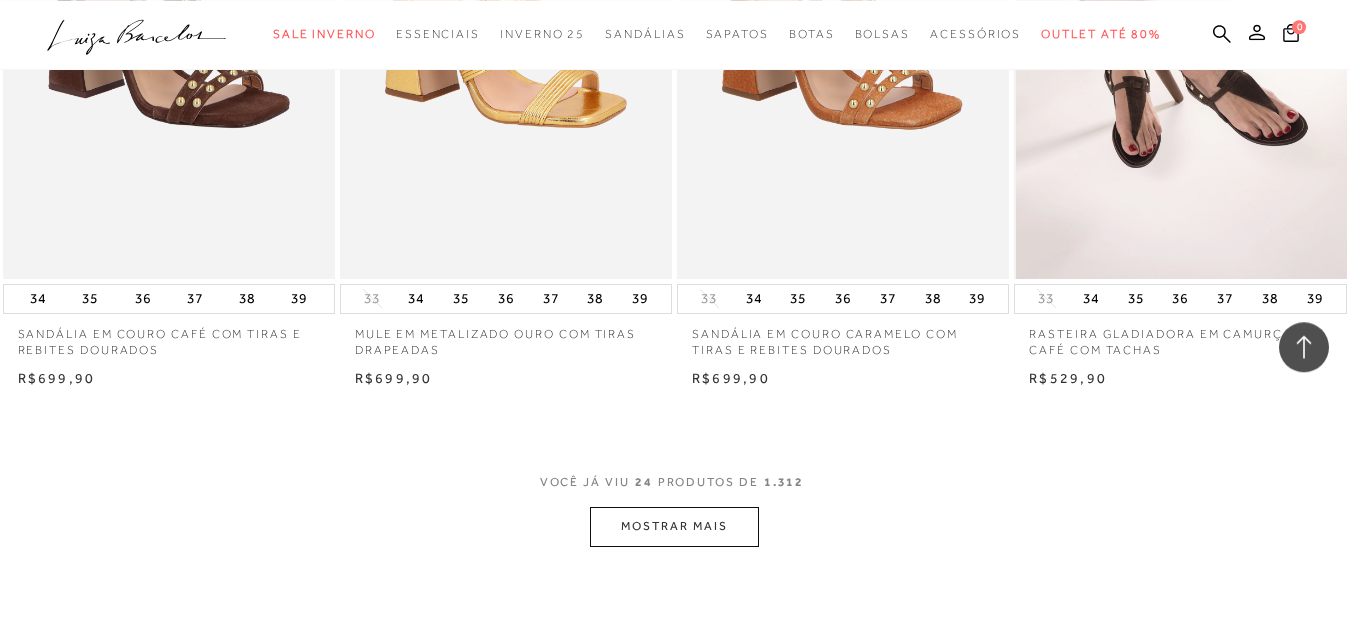 scroll, scrollTop: 3522, scrollLeft: 0, axis: vertical 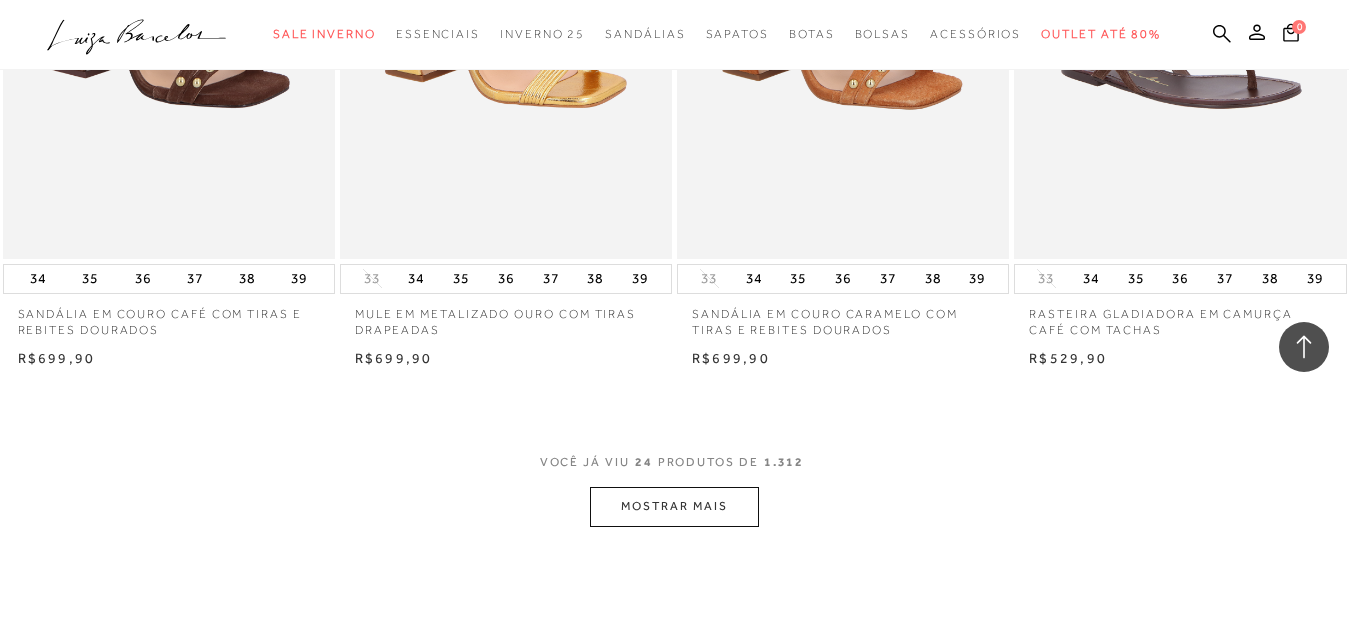 click on "MOSTRAR MAIS" at bounding box center [674, 506] 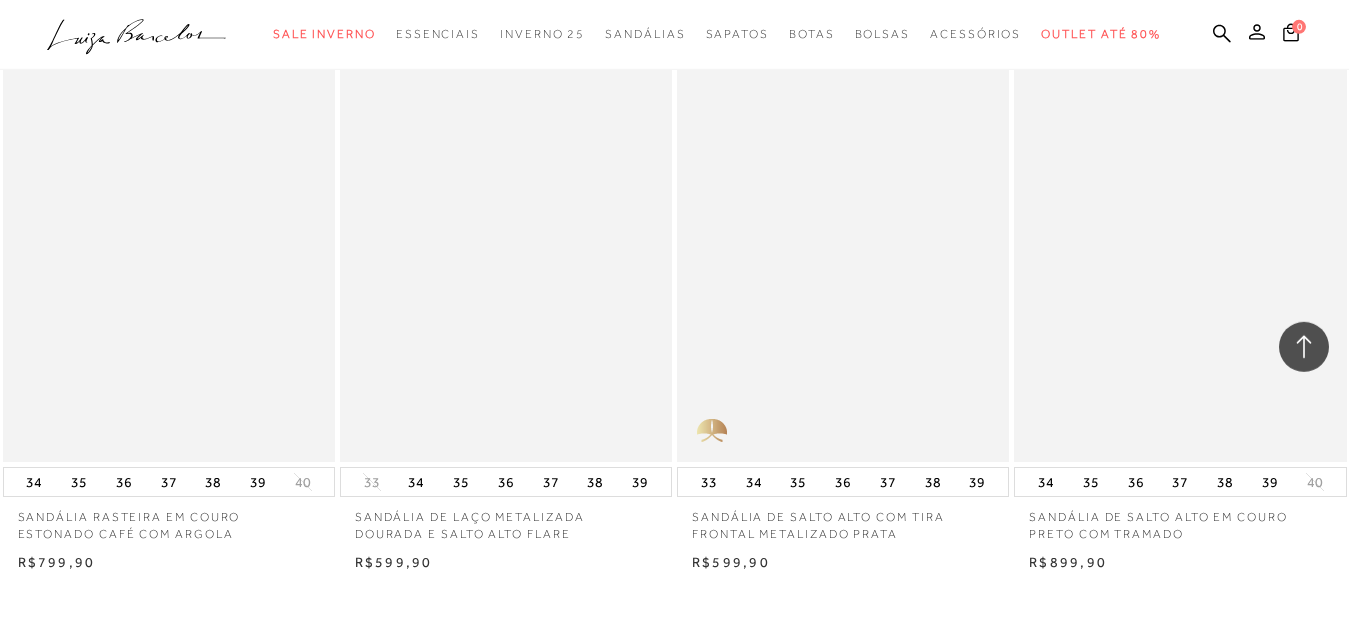 scroll, scrollTop: 7194, scrollLeft: 0, axis: vertical 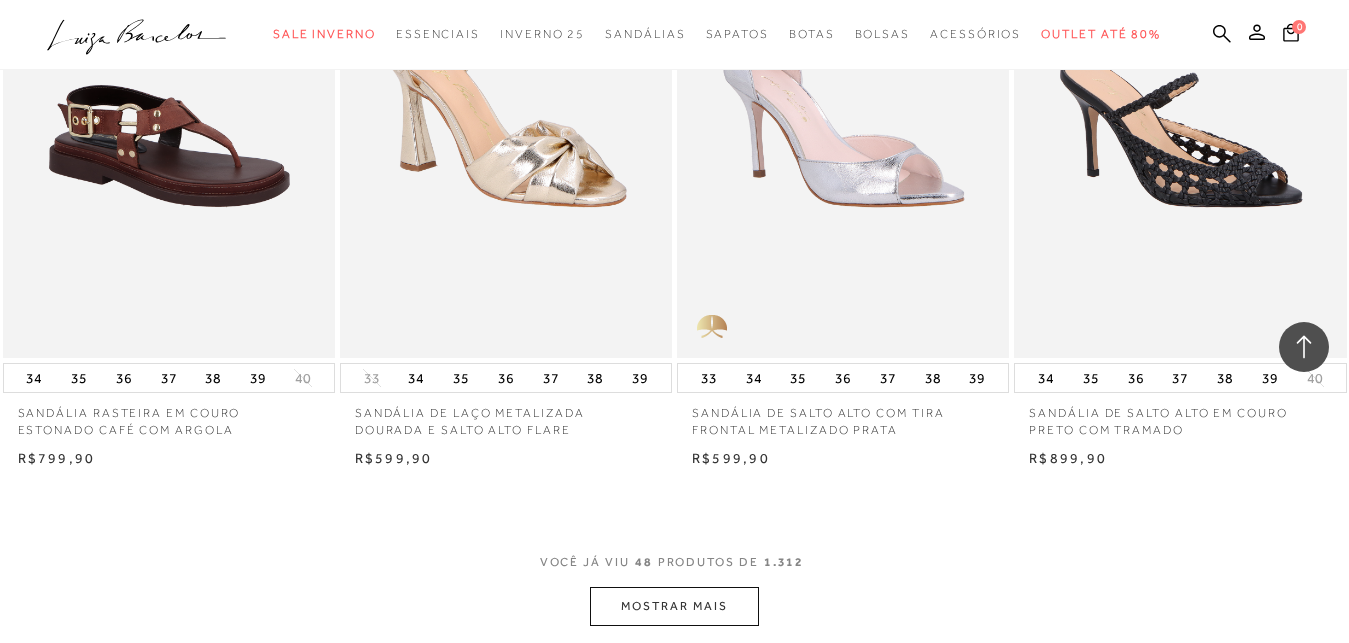 click on "MOSTRAR MAIS" at bounding box center [674, 606] 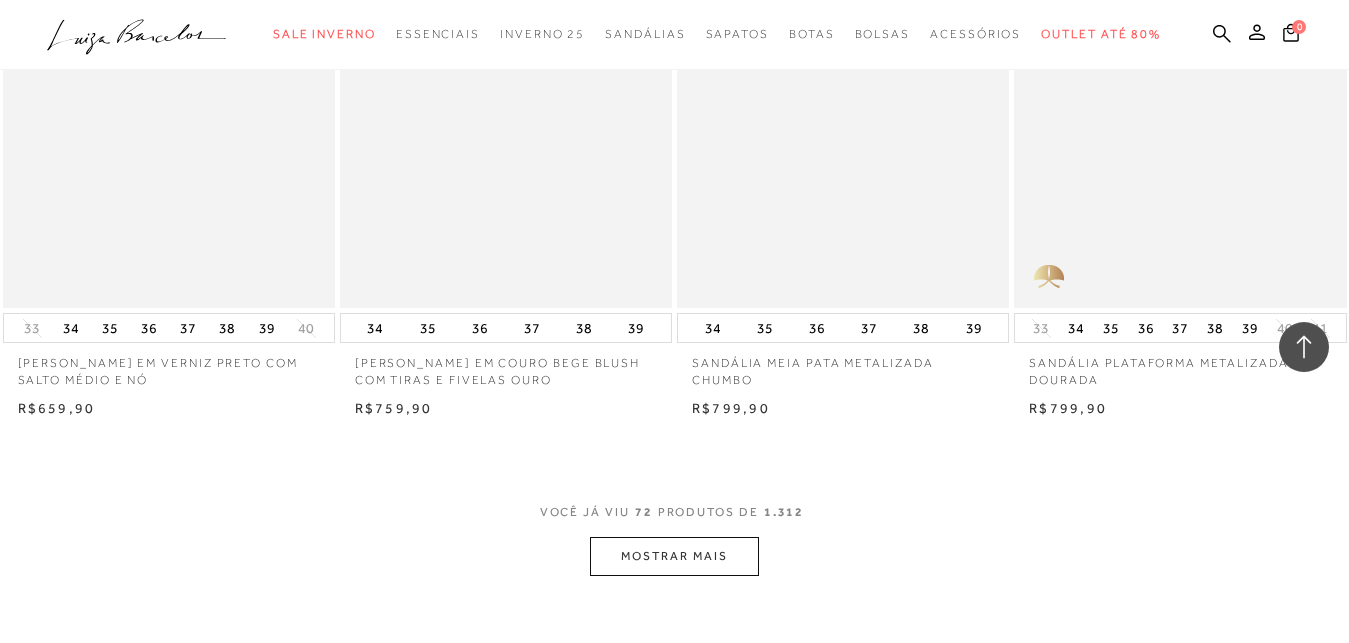 scroll, scrollTop: 11172, scrollLeft: 0, axis: vertical 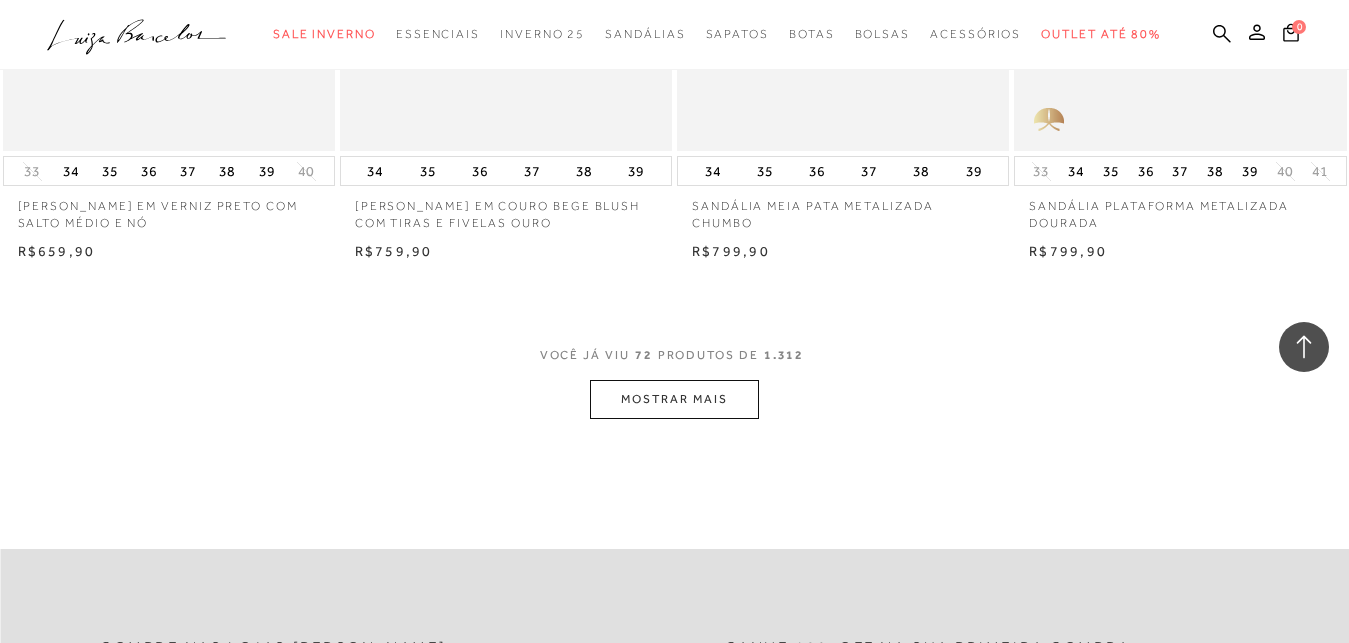 click on "MOSTRAR MAIS" at bounding box center [674, 399] 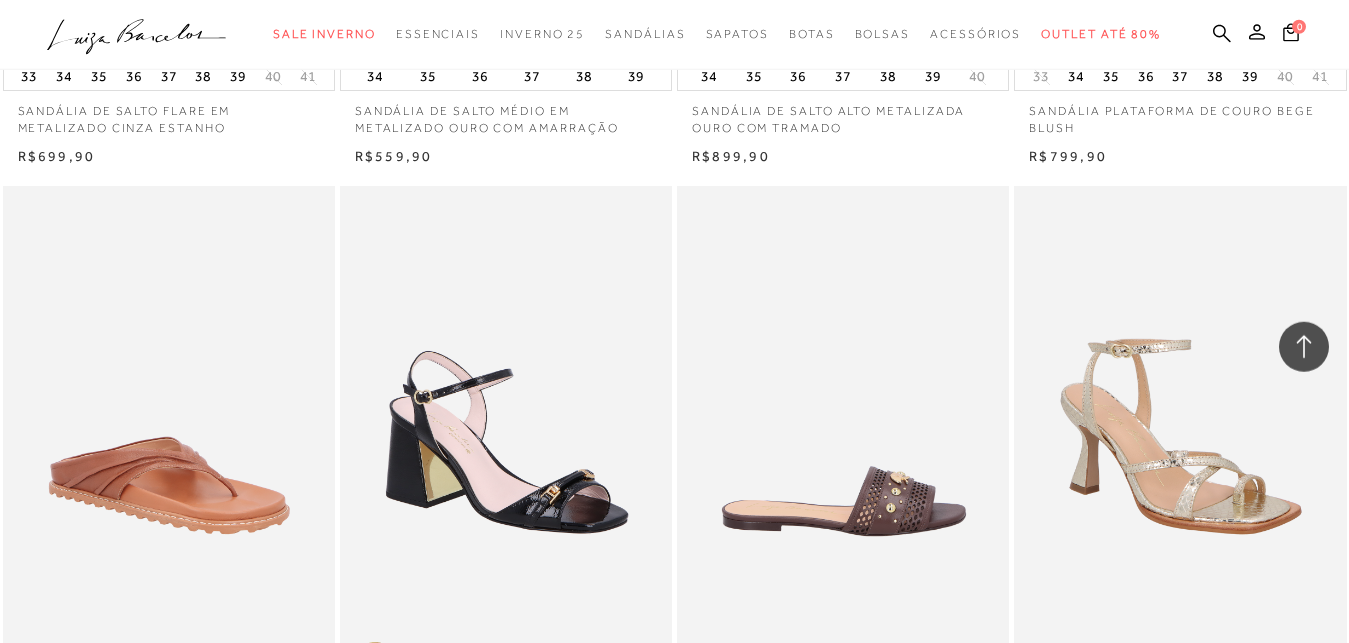 scroll, scrollTop: 14436, scrollLeft: 0, axis: vertical 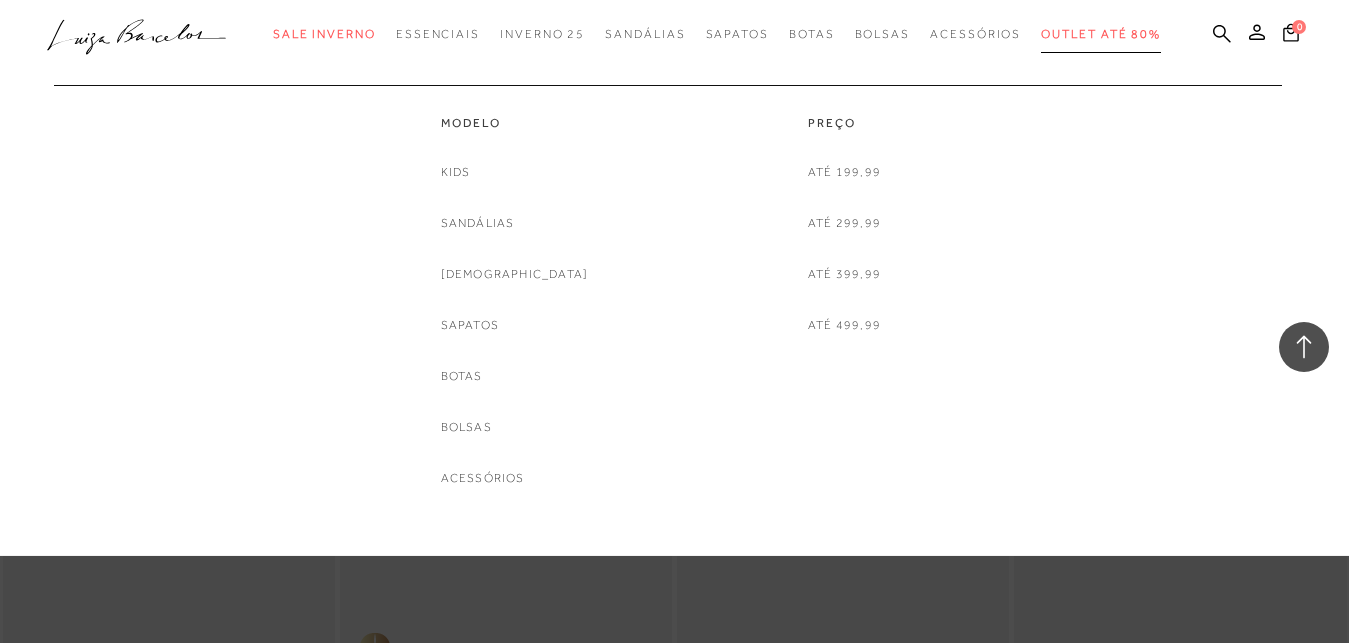 click on "Outlet até 80%" at bounding box center [1101, 34] 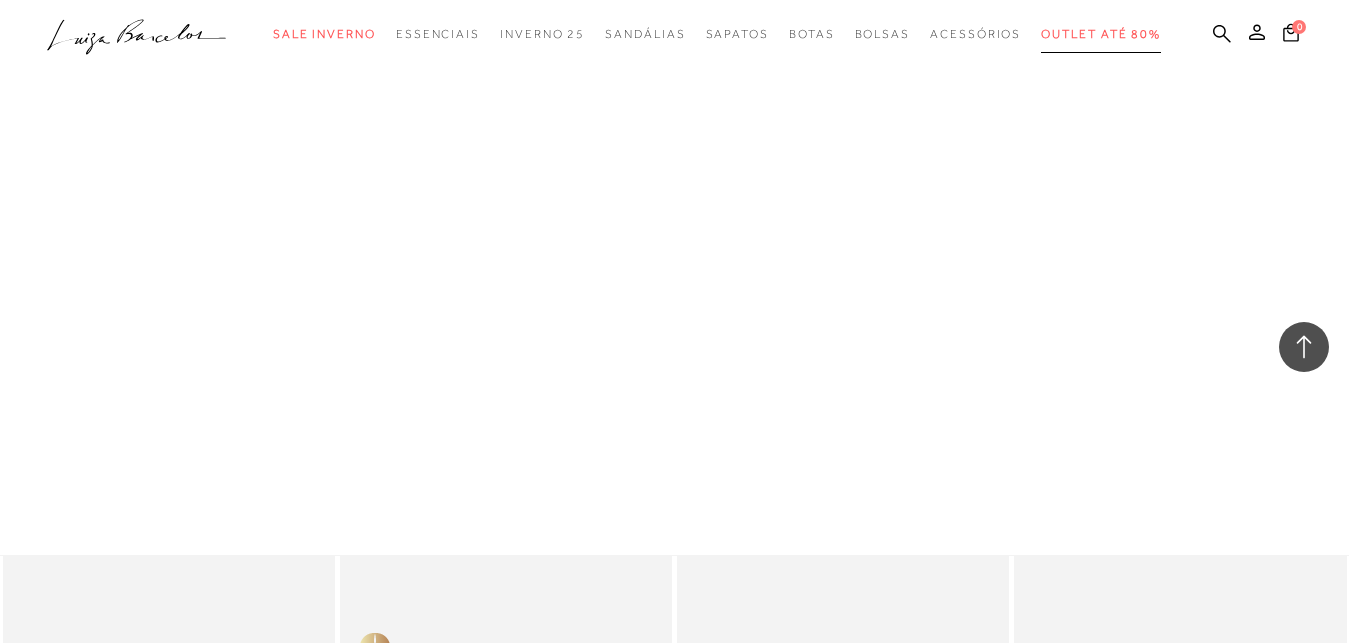 click on "Outlet até 80%" at bounding box center (1101, 34) 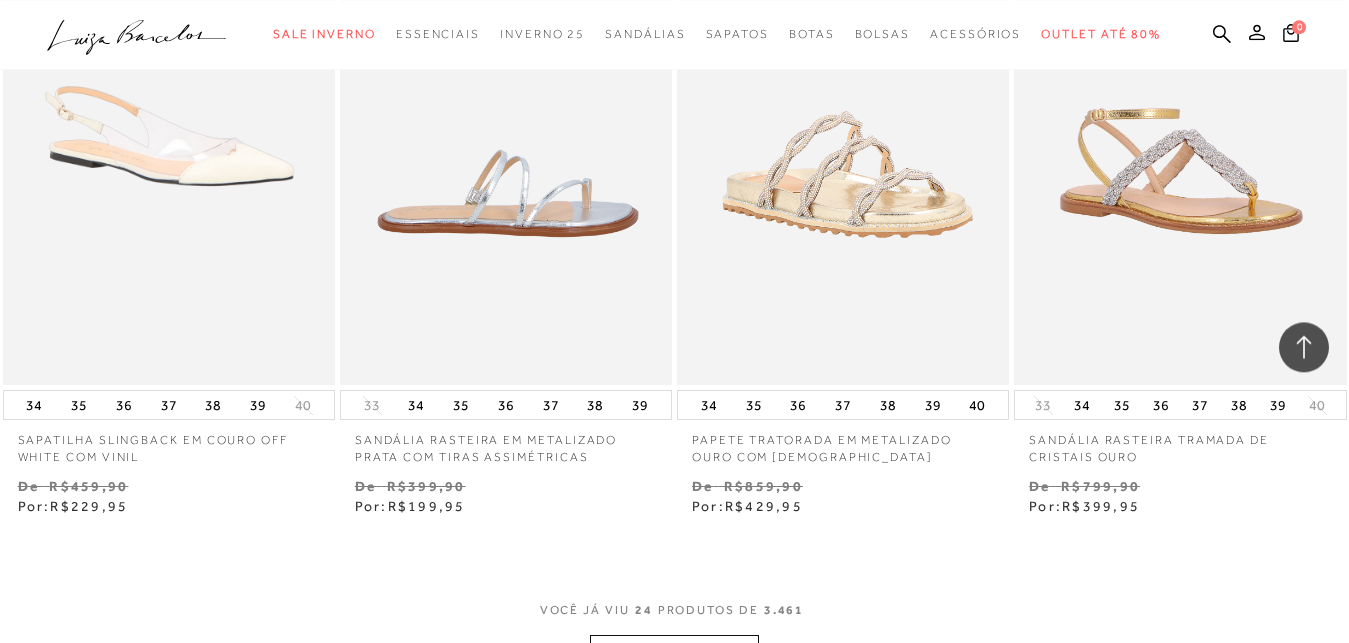 scroll, scrollTop: 3570, scrollLeft: 0, axis: vertical 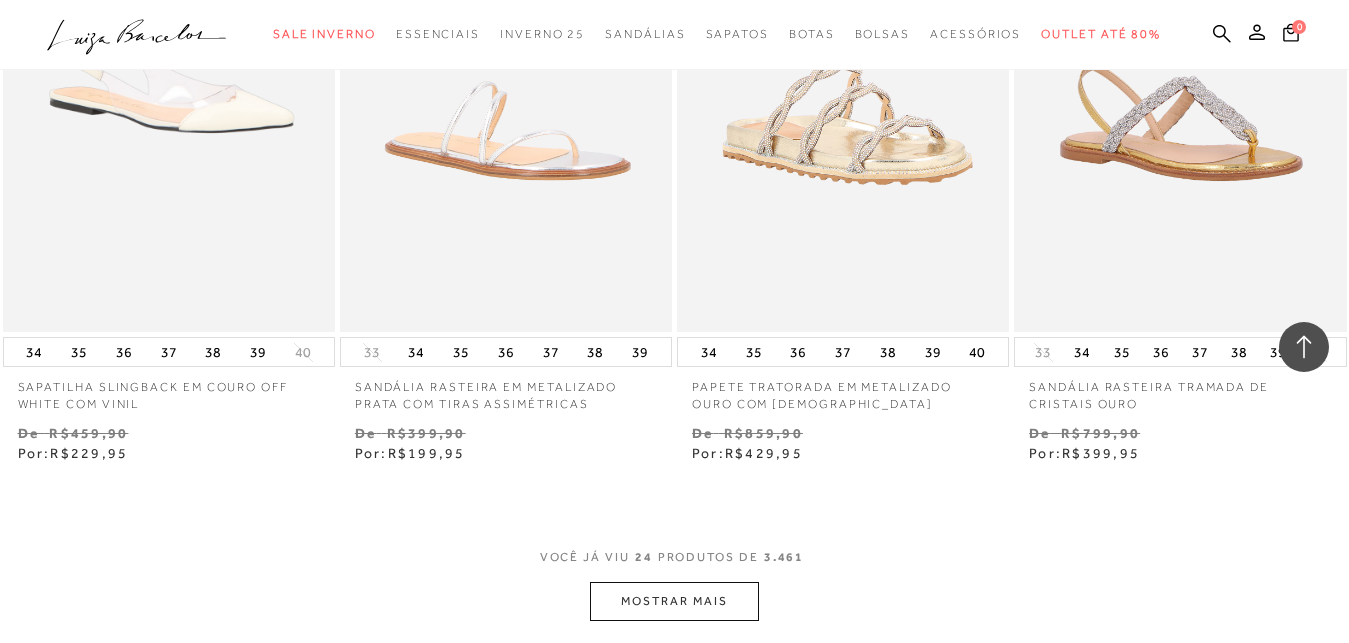 click on "MOSTRAR MAIS" at bounding box center (674, 601) 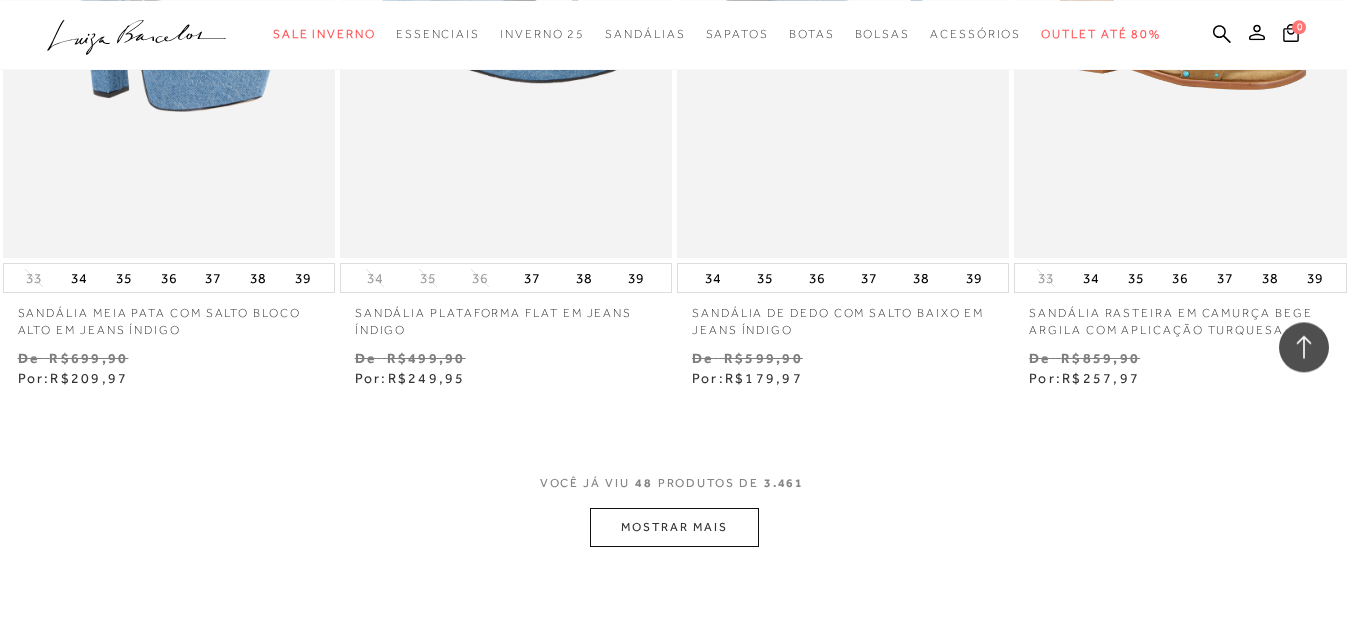 scroll, scrollTop: 7548, scrollLeft: 0, axis: vertical 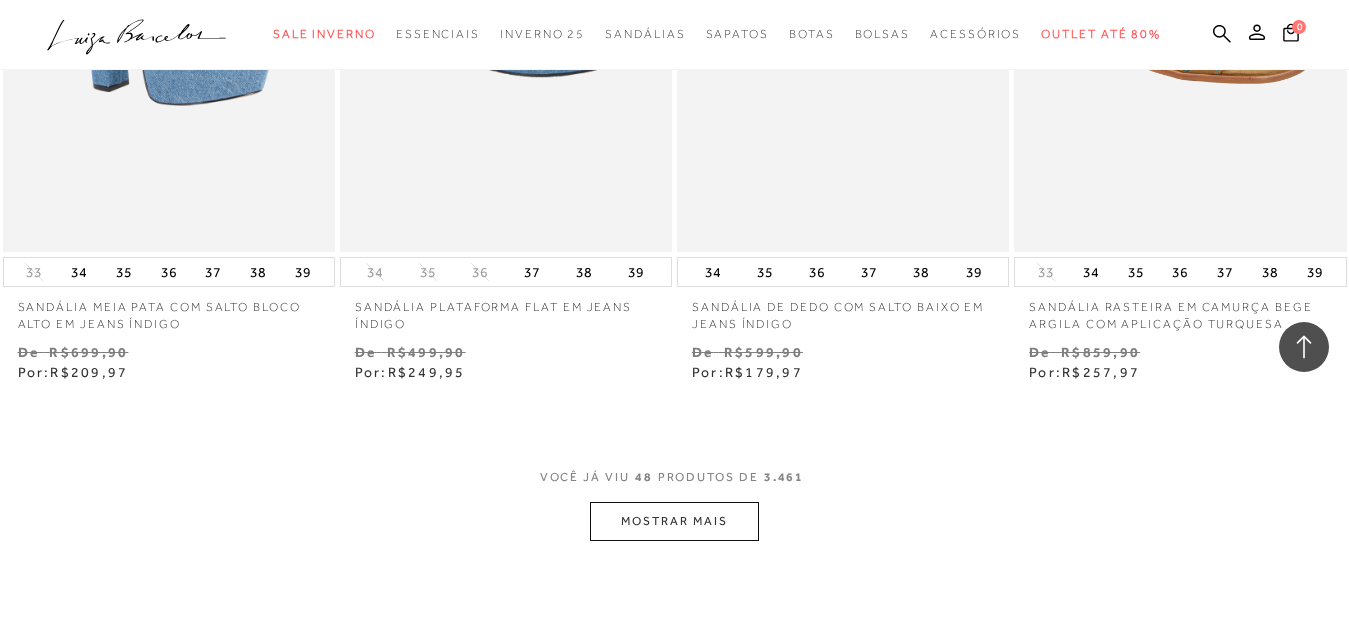 click on "MOSTRAR MAIS" at bounding box center [674, 521] 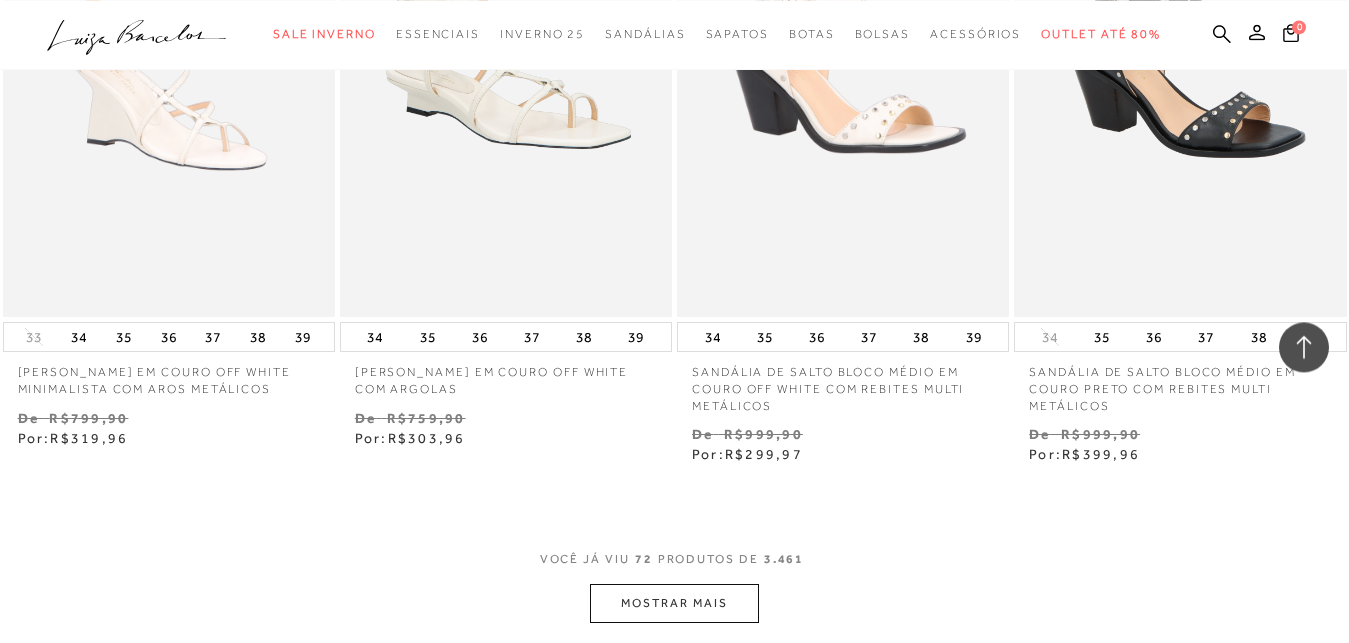 scroll, scrollTop: 11424, scrollLeft: 0, axis: vertical 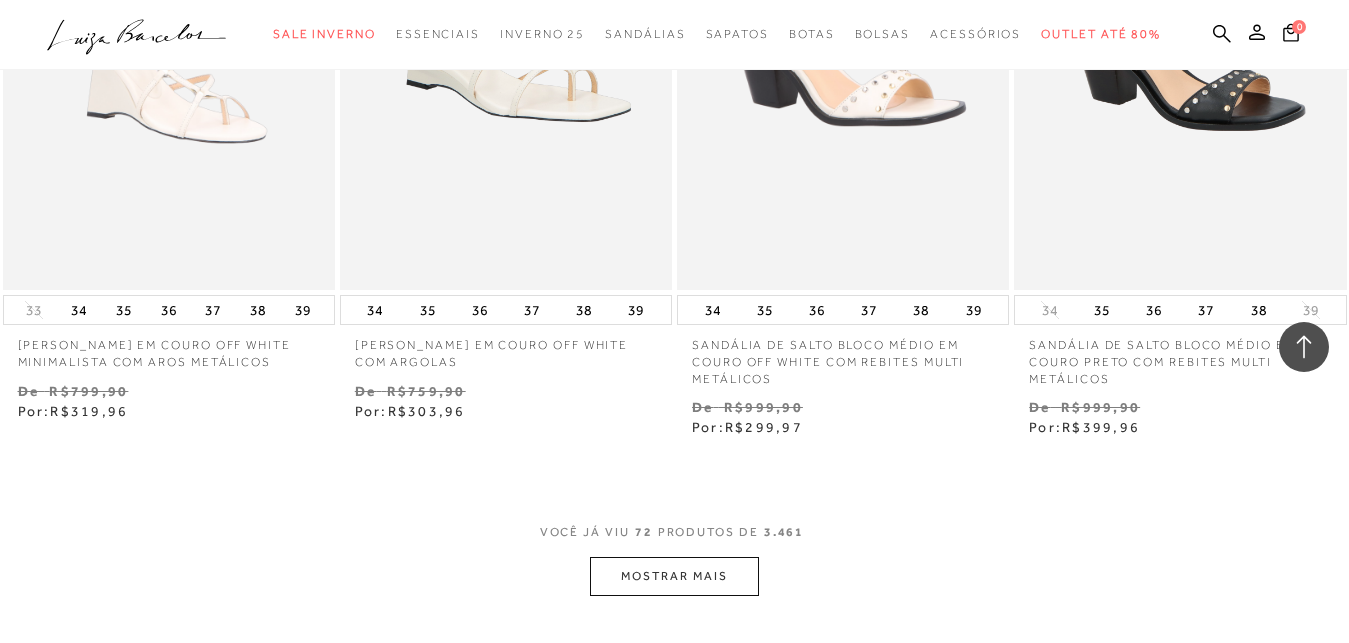click on "MOSTRAR MAIS" at bounding box center (674, 576) 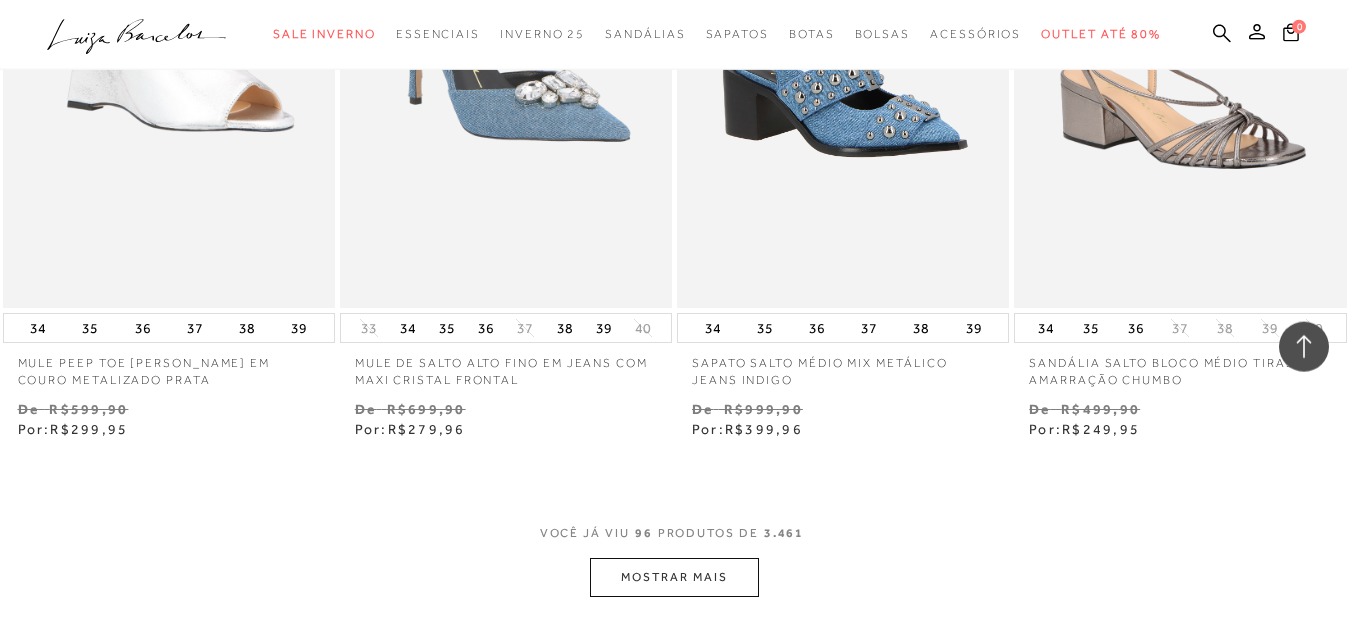 scroll, scrollTop: 15504, scrollLeft: 0, axis: vertical 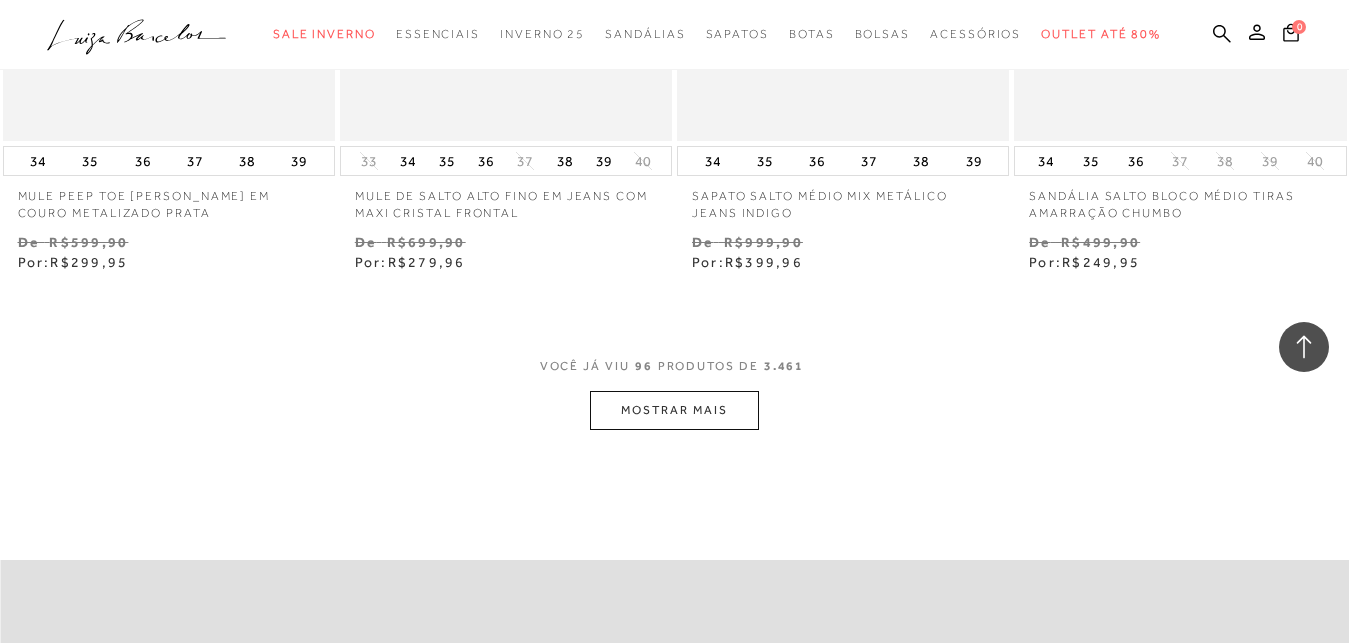 click on "MOSTRAR MAIS" at bounding box center [674, 410] 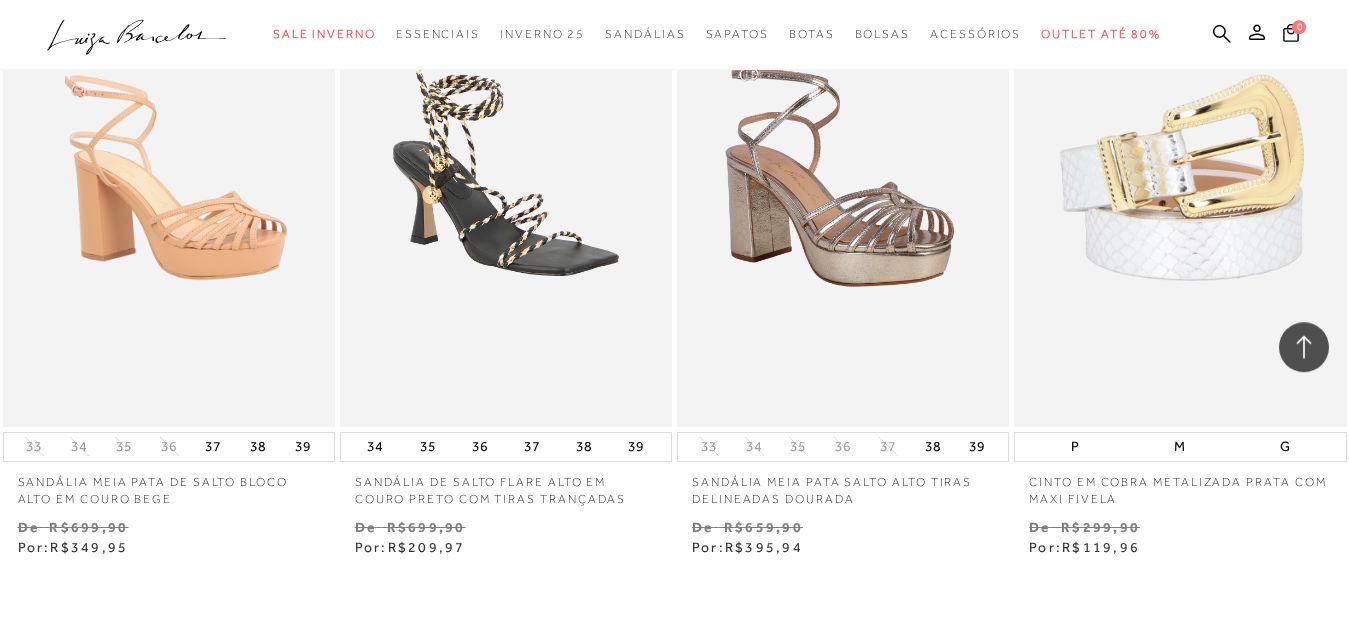scroll, scrollTop: 19278, scrollLeft: 0, axis: vertical 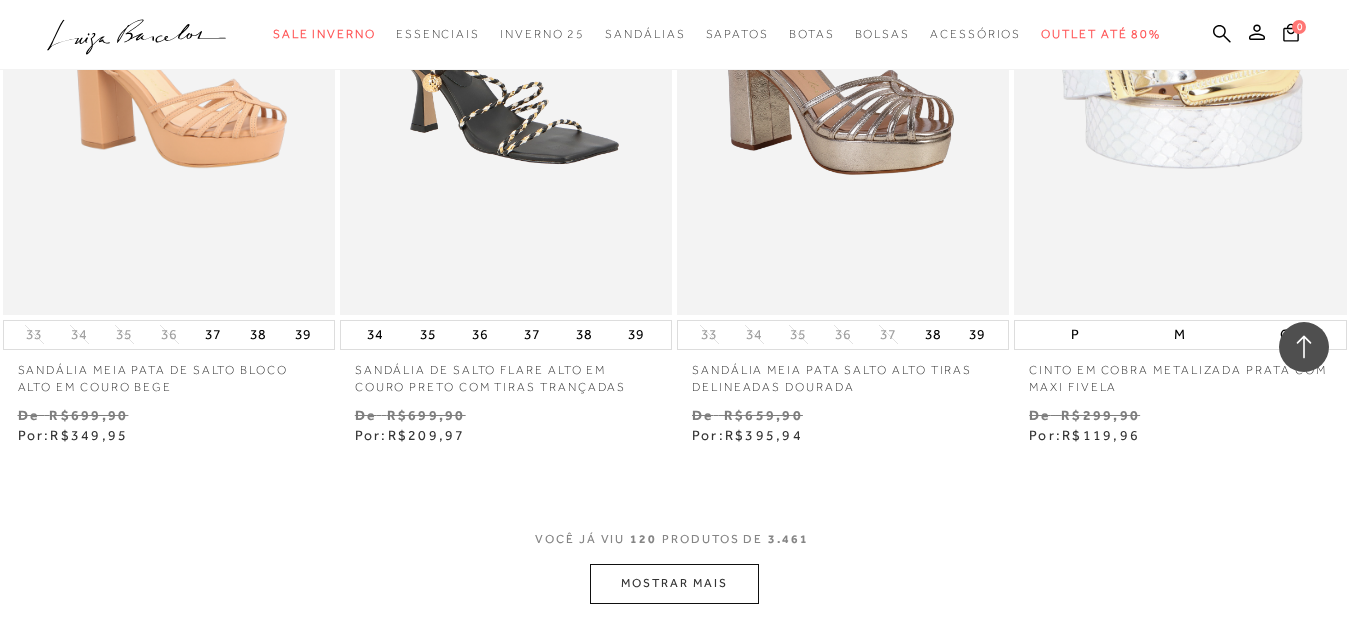 click on "MOSTRAR MAIS" at bounding box center [674, 583] 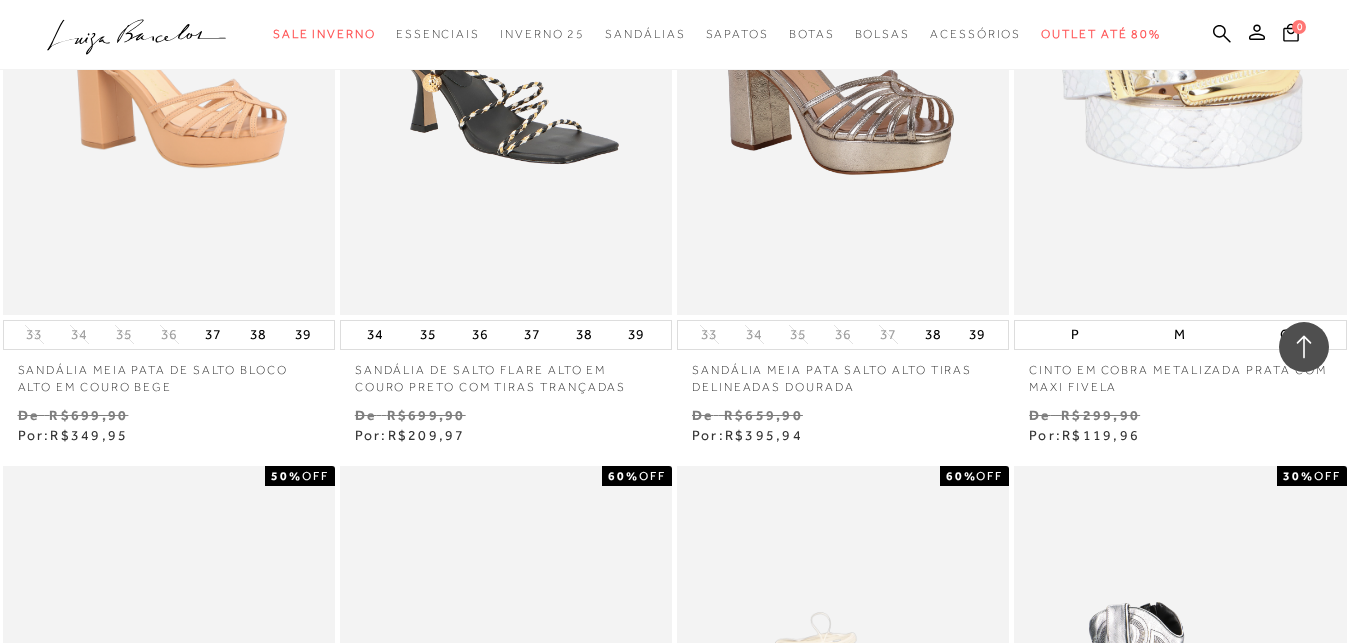 scroll, scrollTop: 19280, scrollLeft: 0, axis: vertical 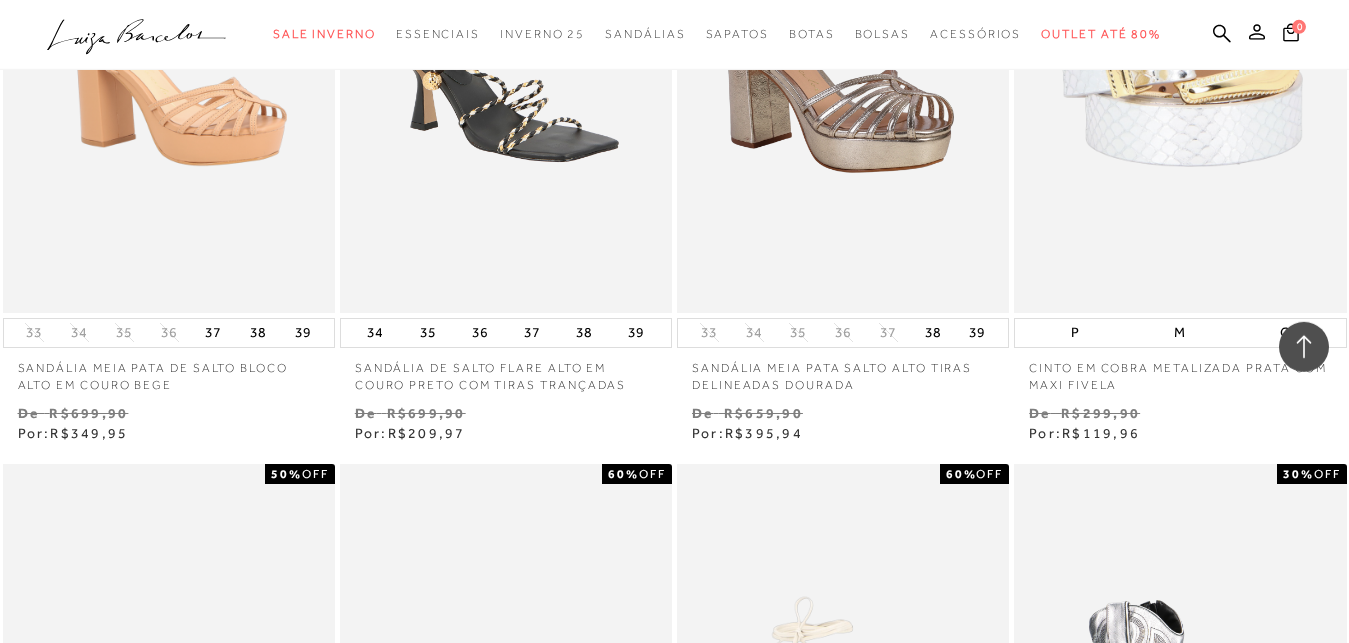 click at bounding box center (844, 713) 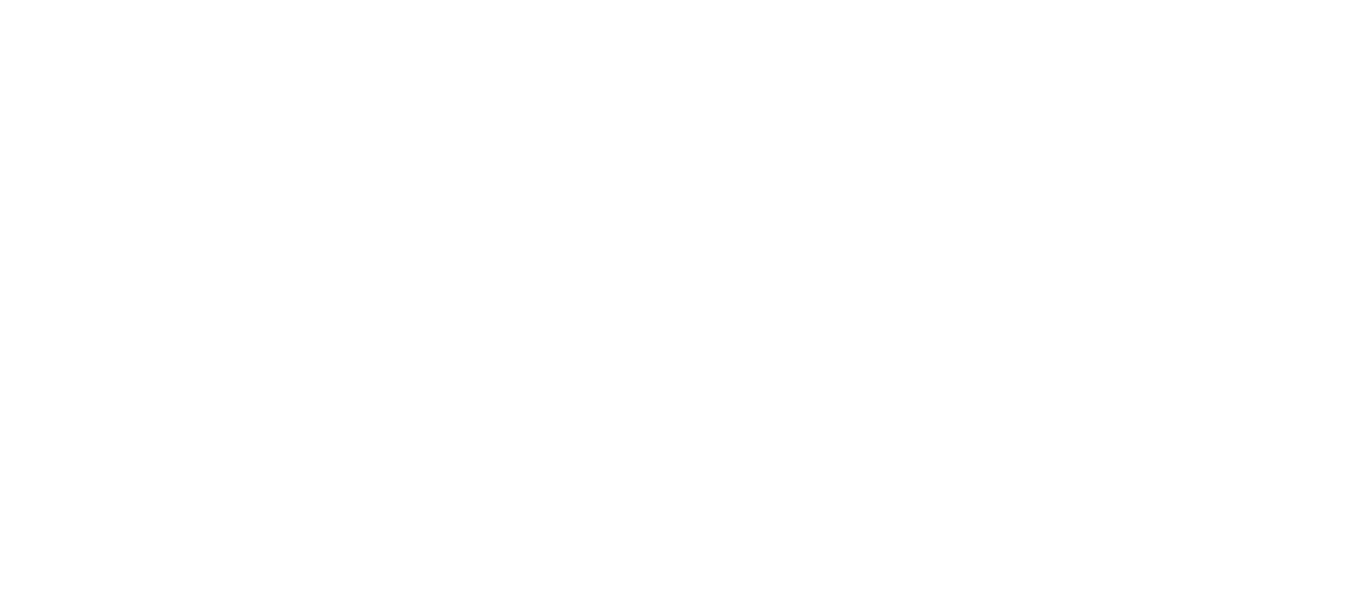 scroll, scrollTop: 0, scrollLeft: 0, axis: both 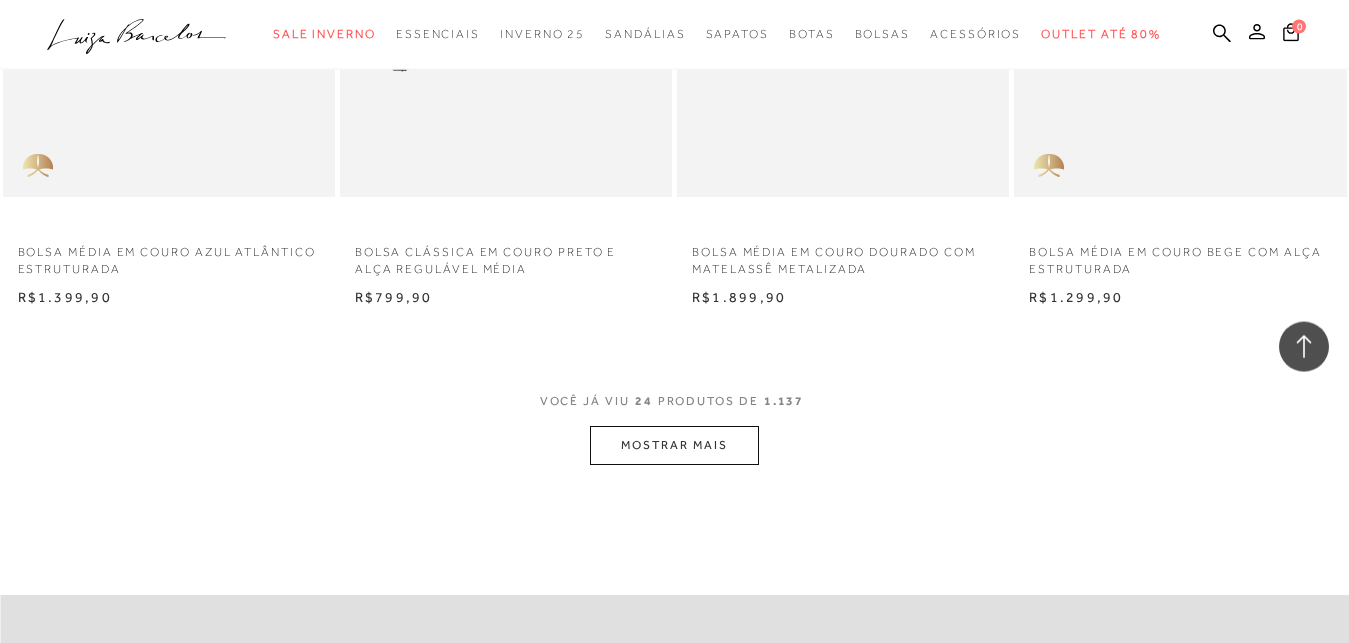 click on "MOSTRAR MAIS" at bounding box center (674, 445) 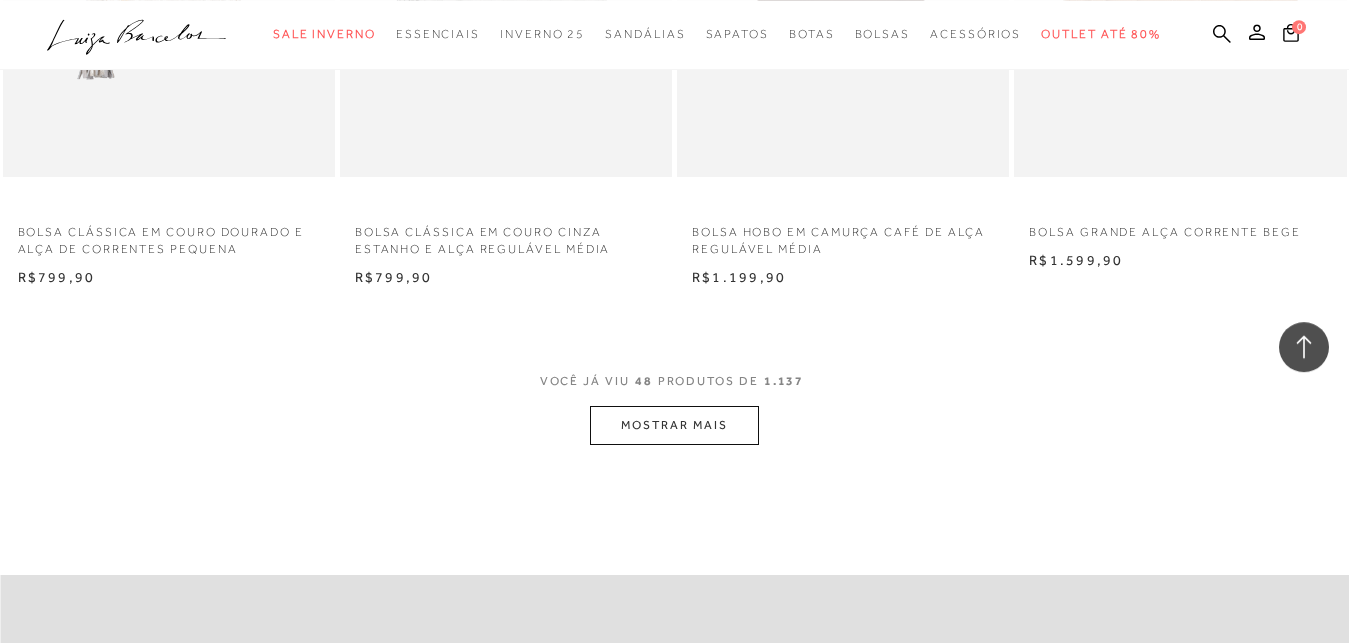 scroll, scrollTop: 7548, scrollLeft: 0, axis: vertical 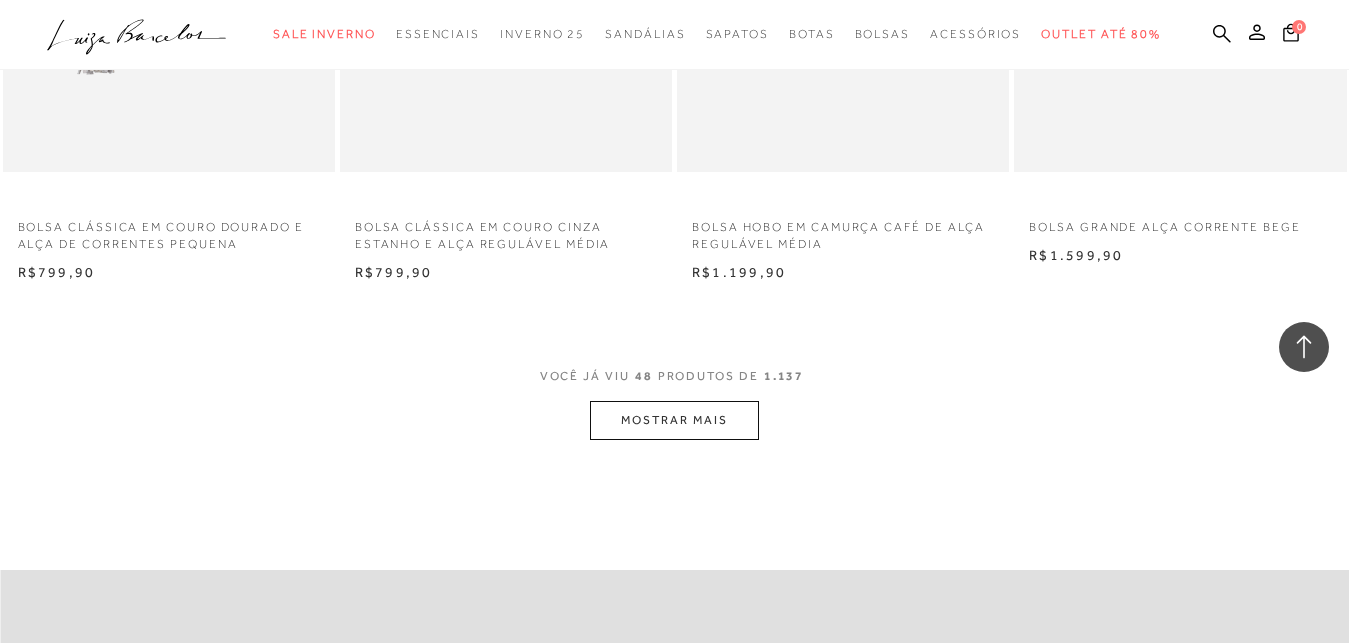 click on "MOSTRAR MAIS" at bounding box center (674, 420) 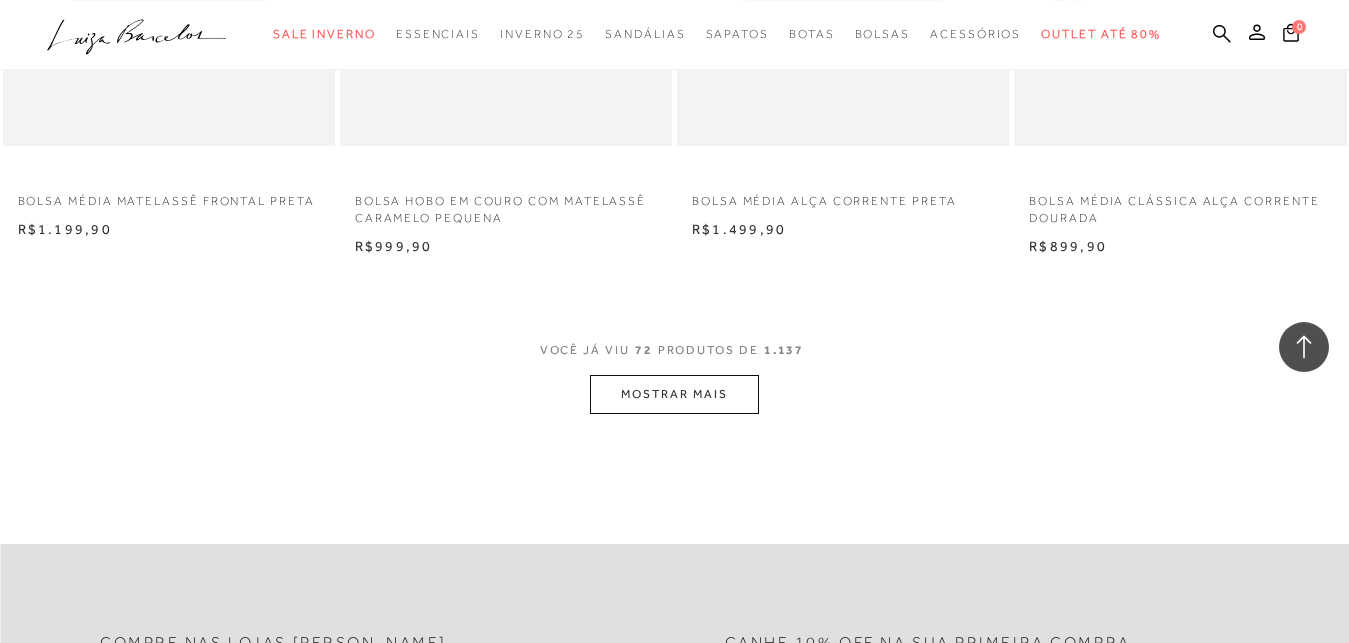 scroll, scrollTop: 11526, scrollLeft: 0, axis: vertical 